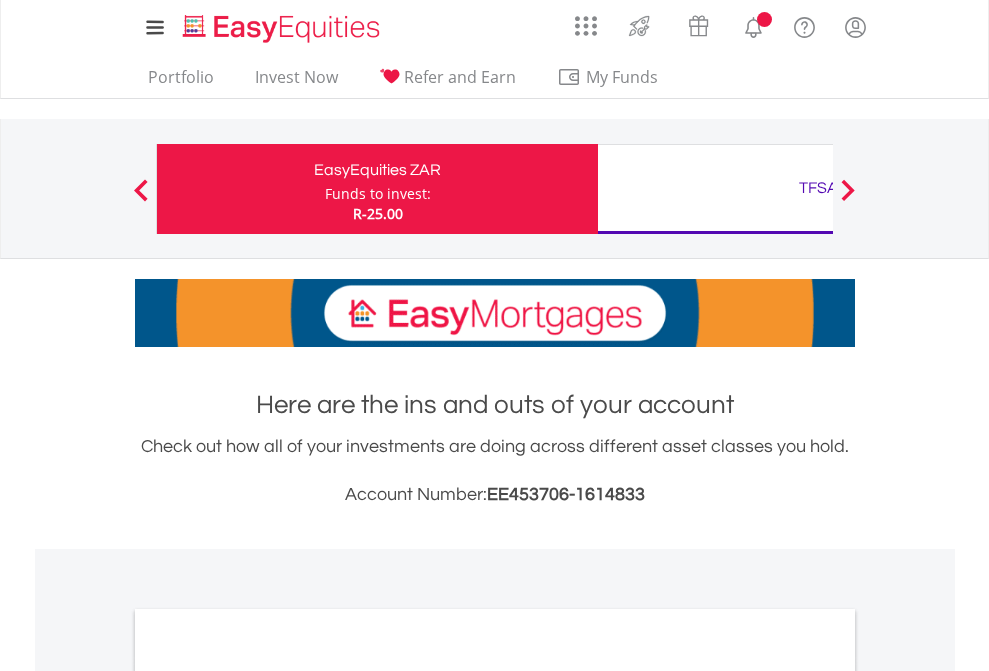 scroll, scrollTop: 0, scrollLeft: 0, axis: both 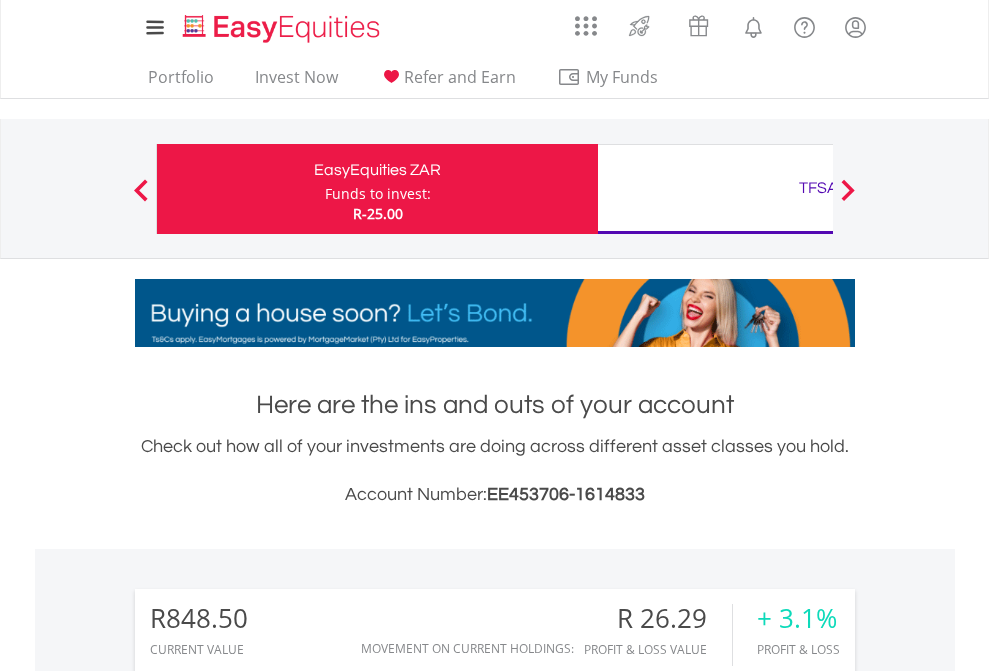 click on "Funds to invest:" at bounding box center [378, 194] 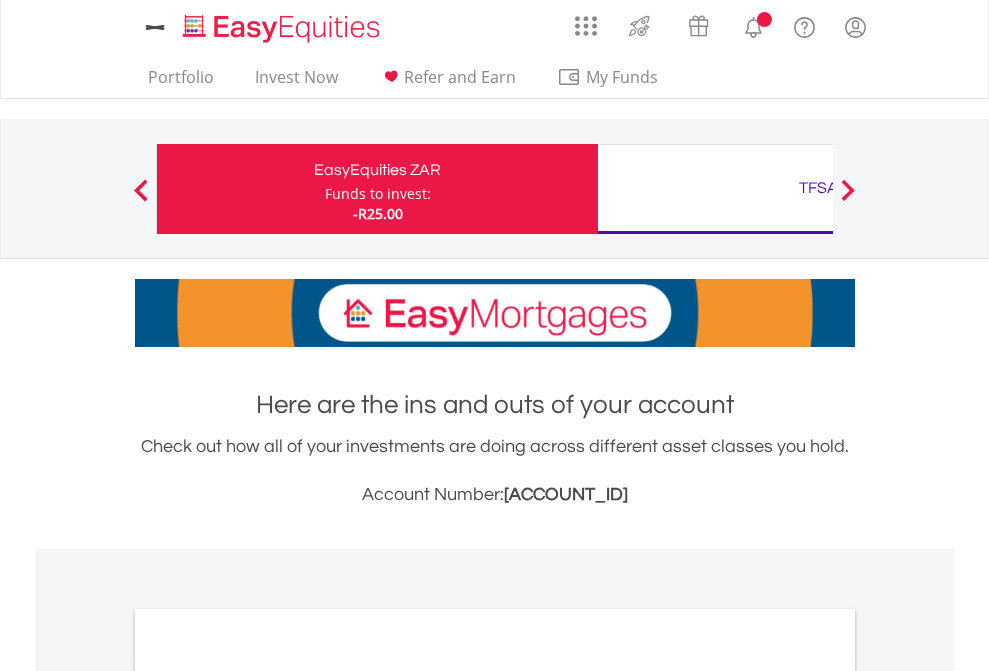 scroll, scrollTop: 0, scrollLeft: 0, axis: both 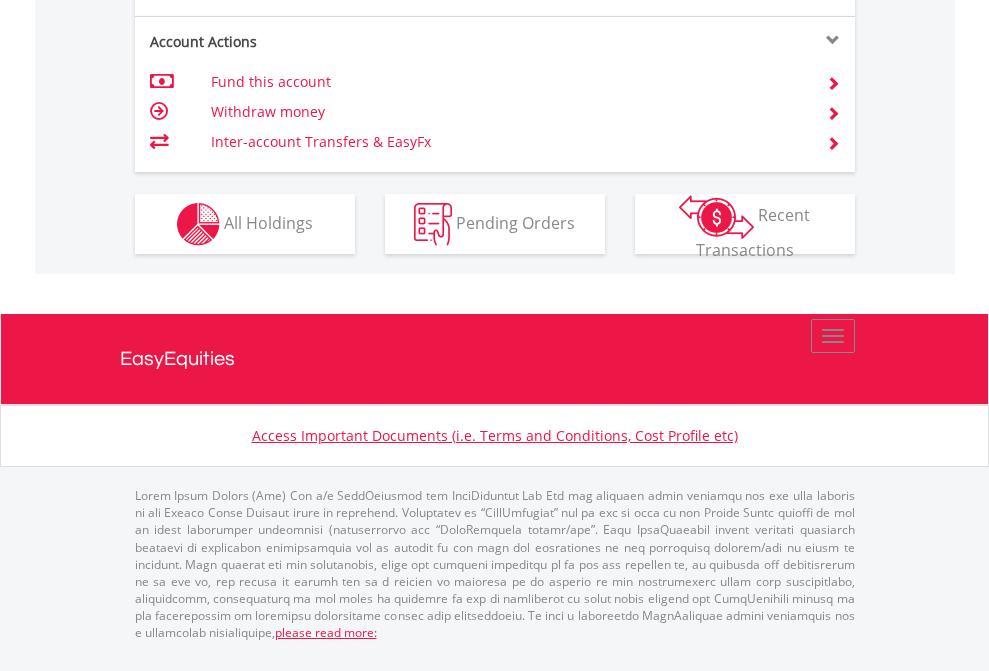 click on "Investment types" at bounding box center [706, -337] 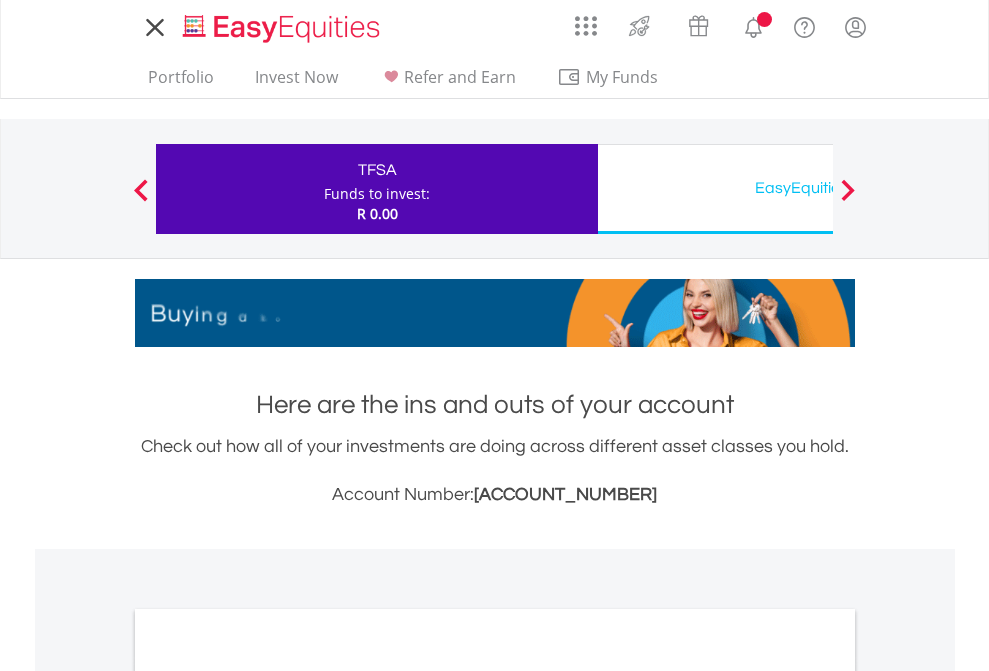 scroll, scrollTop: 0, scrollLeft: 0, axis: both 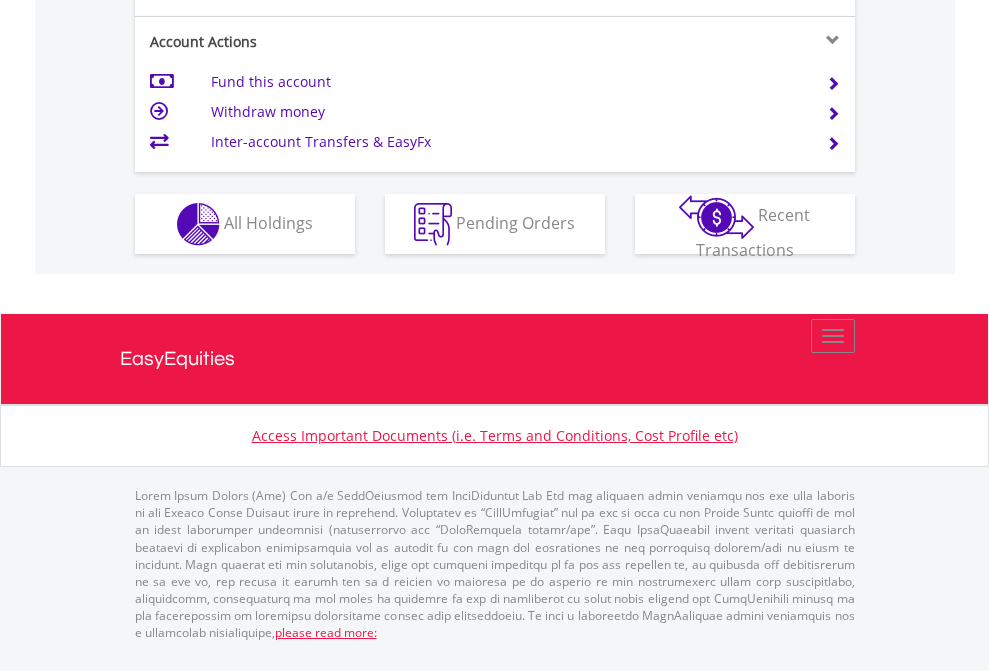 click on "Investment types" at bounding box center (706, -337) 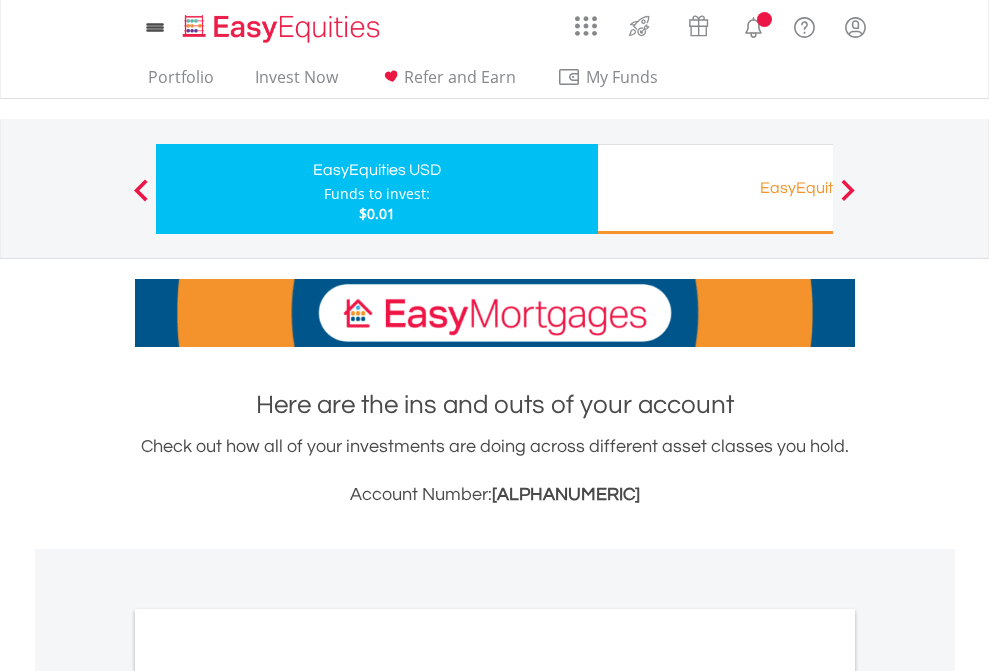 scroll, scrollTop: 0, scrollLeft: 0, axis: both 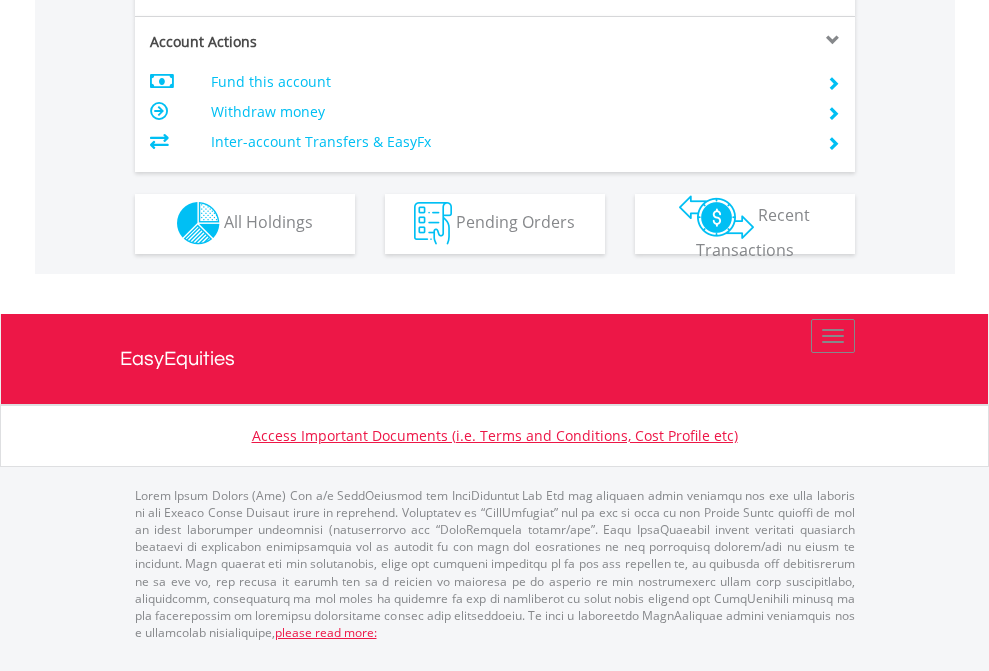 click on "Investment types" at bounding box center [706, -353] 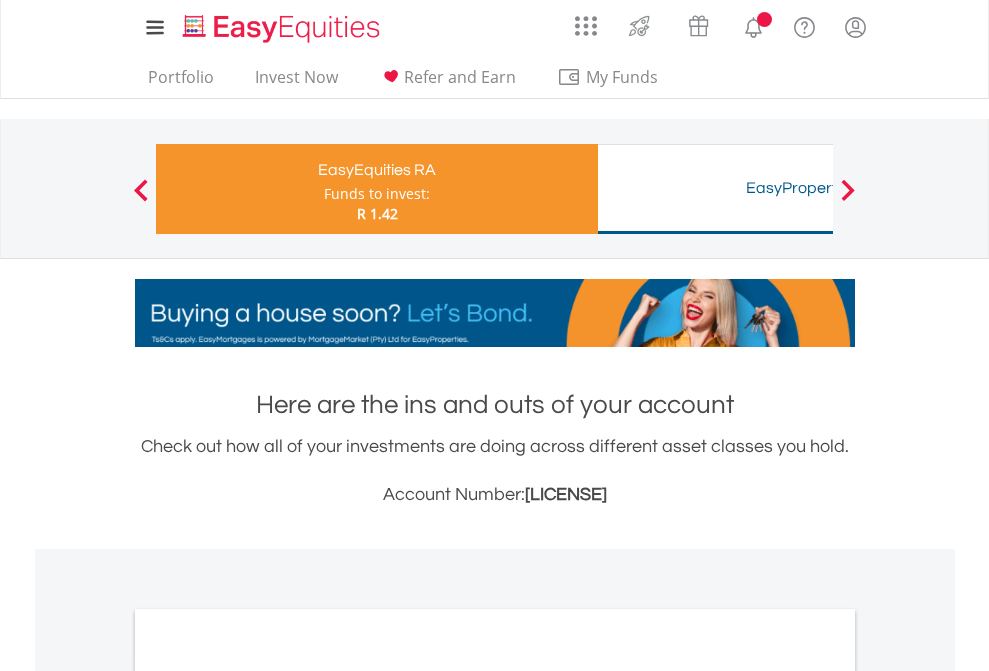 scroll, scrollTop: 0, scrollLeft: 0, axis: both 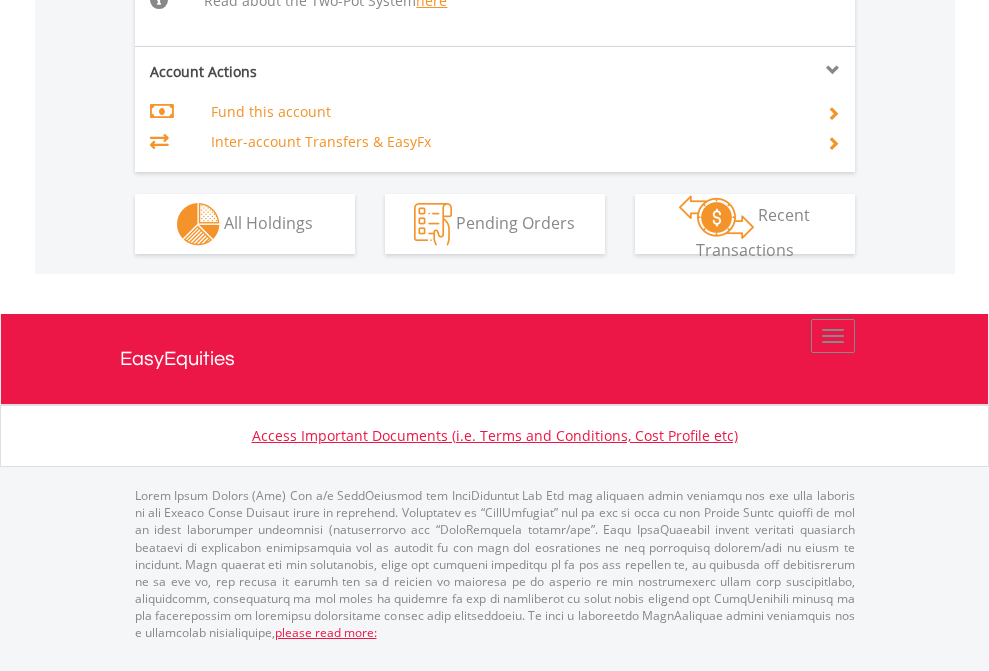 click on "Investment types" at bounding box center (706, -518) 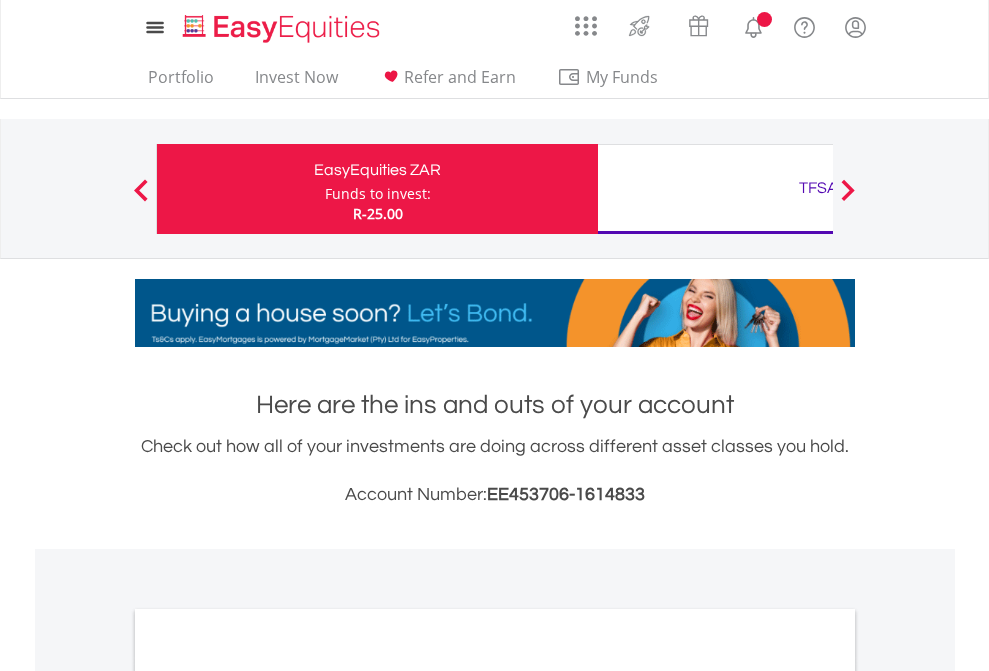 click on "All Holdings" at bounding box center [268, 1096] 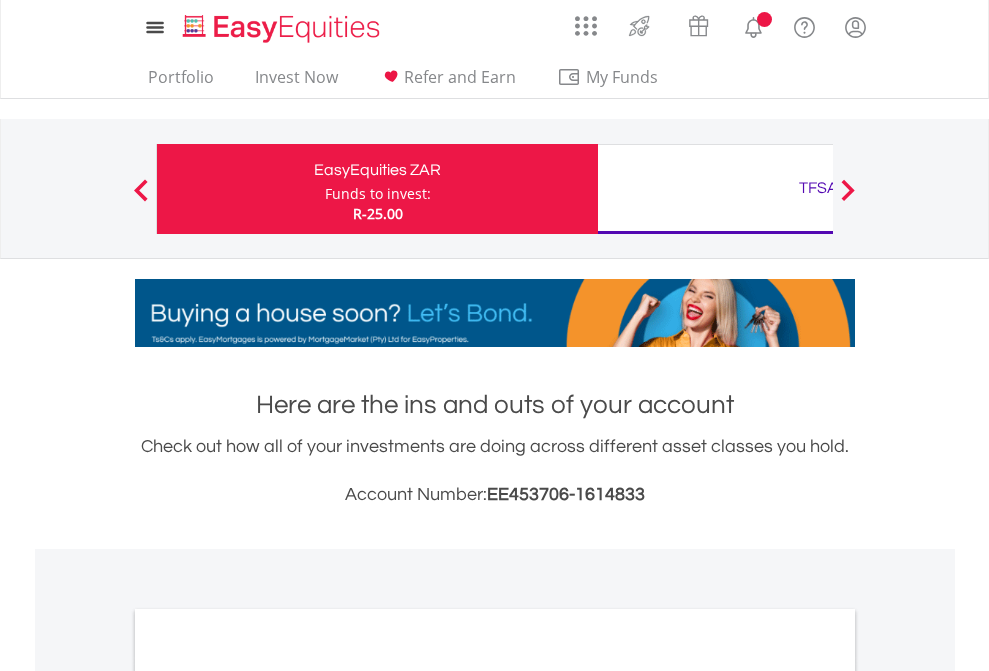 scroll, scrollTop: 1202, scrollLeft: 0, axis: vertical 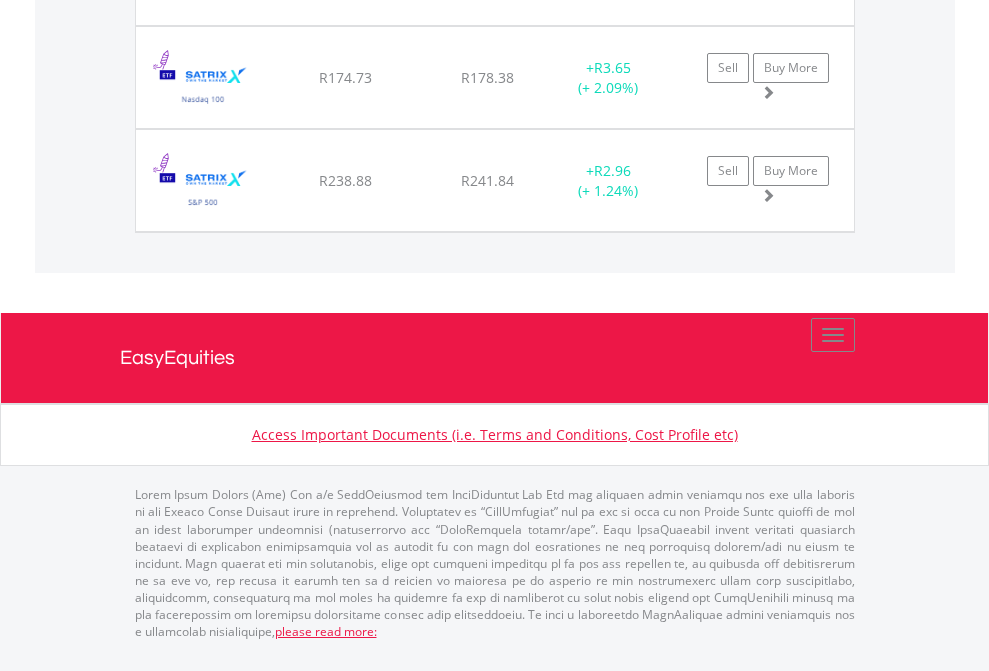 click on "TFSA" at bounding box center [818, -1934] 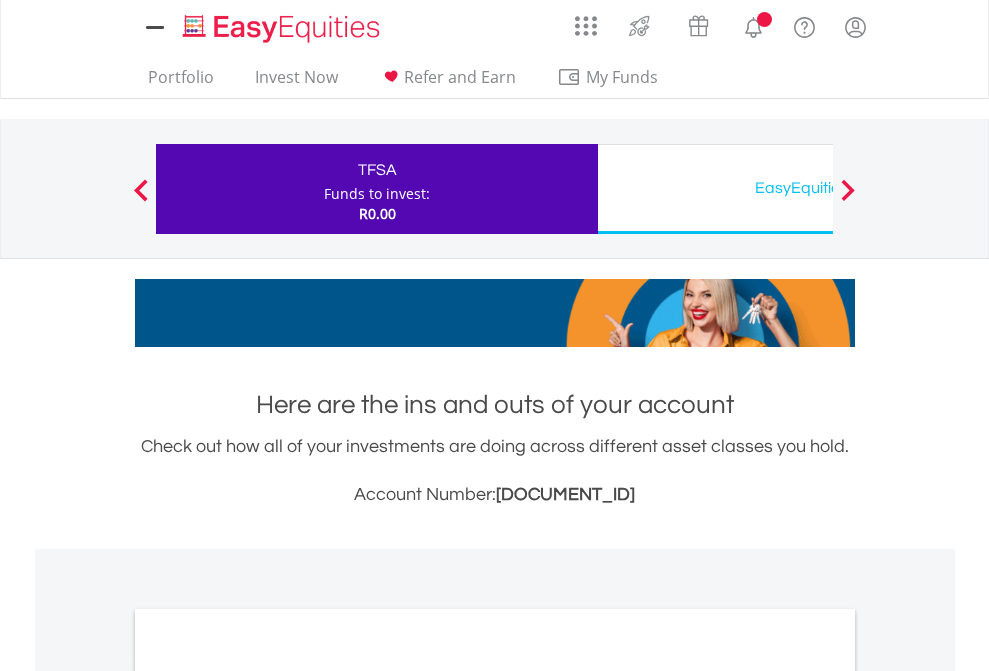 scroll, scrollTop: 0, scrollLeft: 0, axis: both 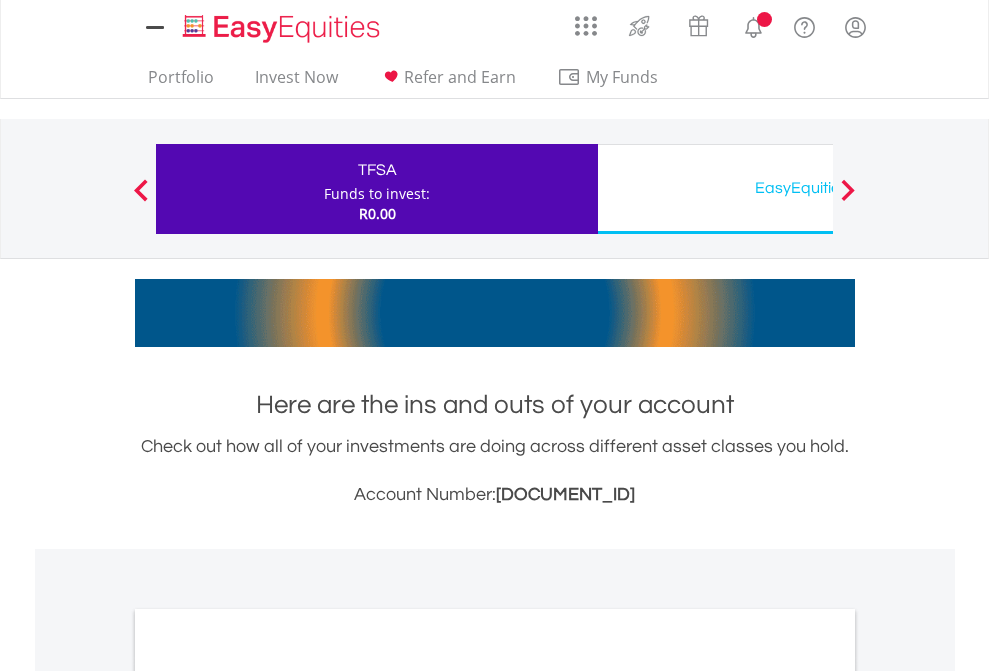 click on "All Holdings" at bounding box center (268, 1096) 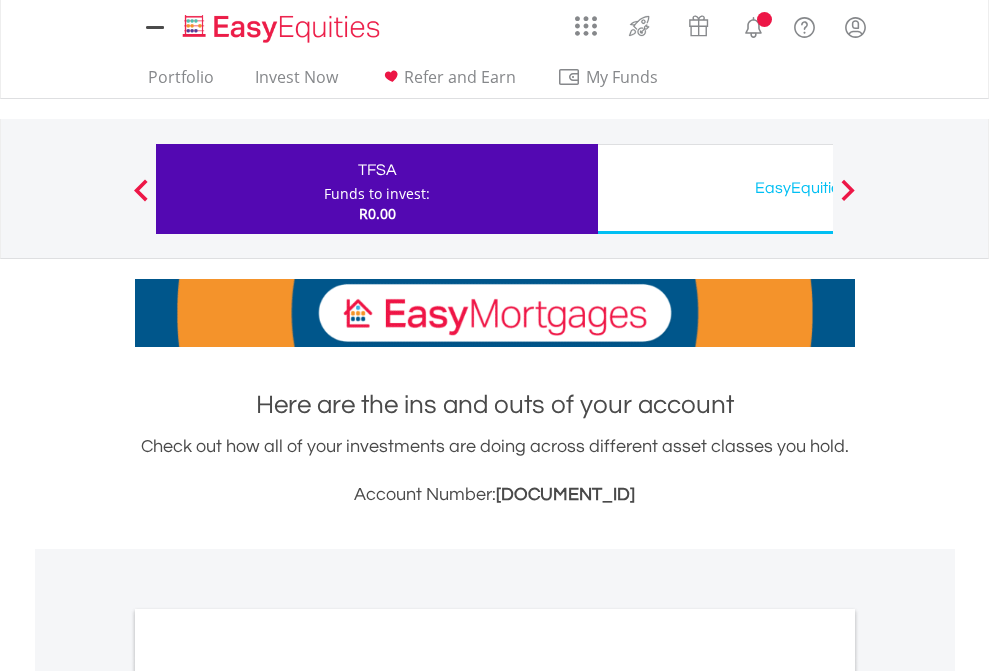 scroll, scrollTop: 1202, scrollLeft: 0, axis: vertical 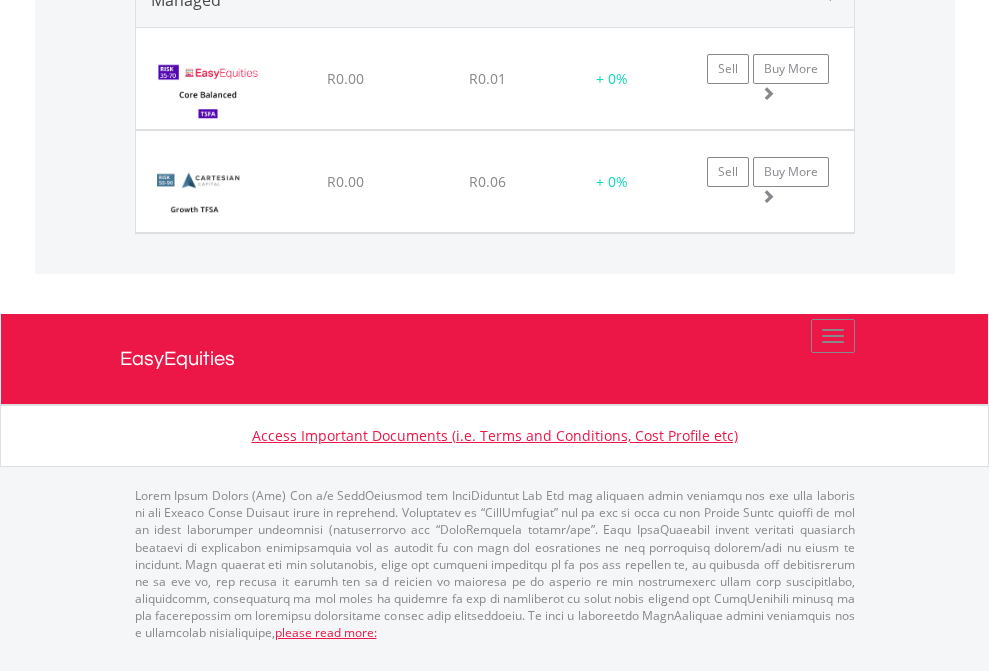 click on "EasyEquities USD" at bounding box center [818, -1403] 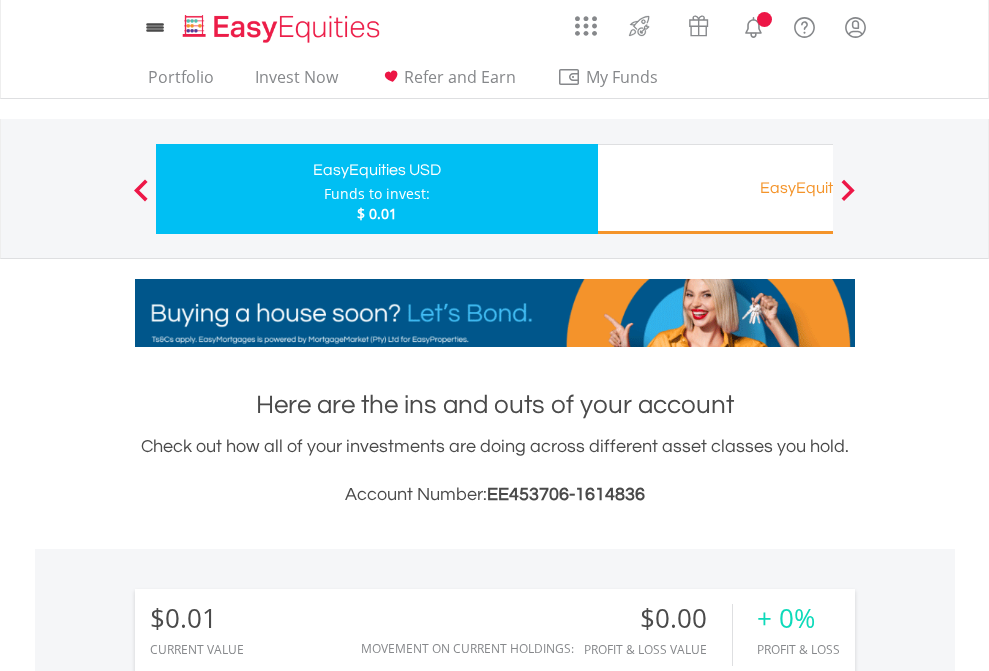 scroll, scrollTop: 0, scrollLeft: 0, axis: both 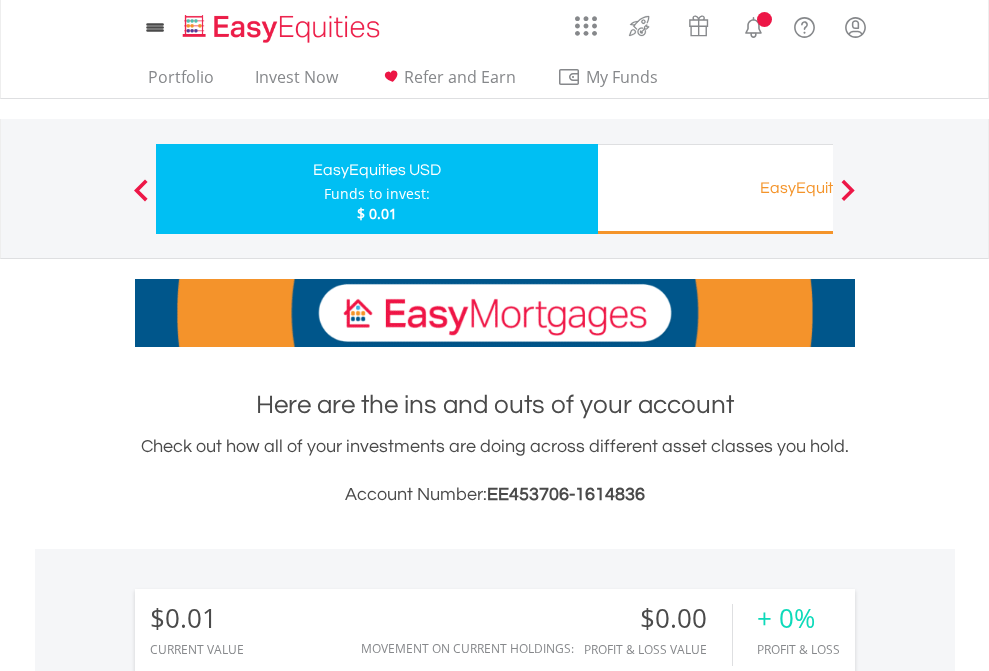 click on "All Holdings" at bounding box center (268, 1442) 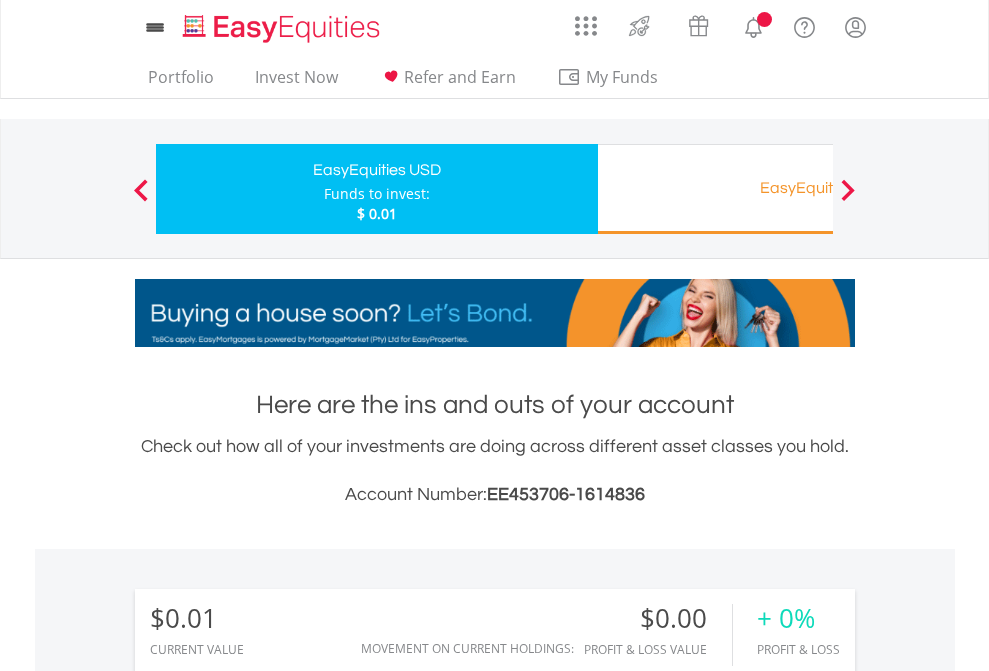 scroll, scrollTop: 999808, scrollLeft: 999687, axis: both 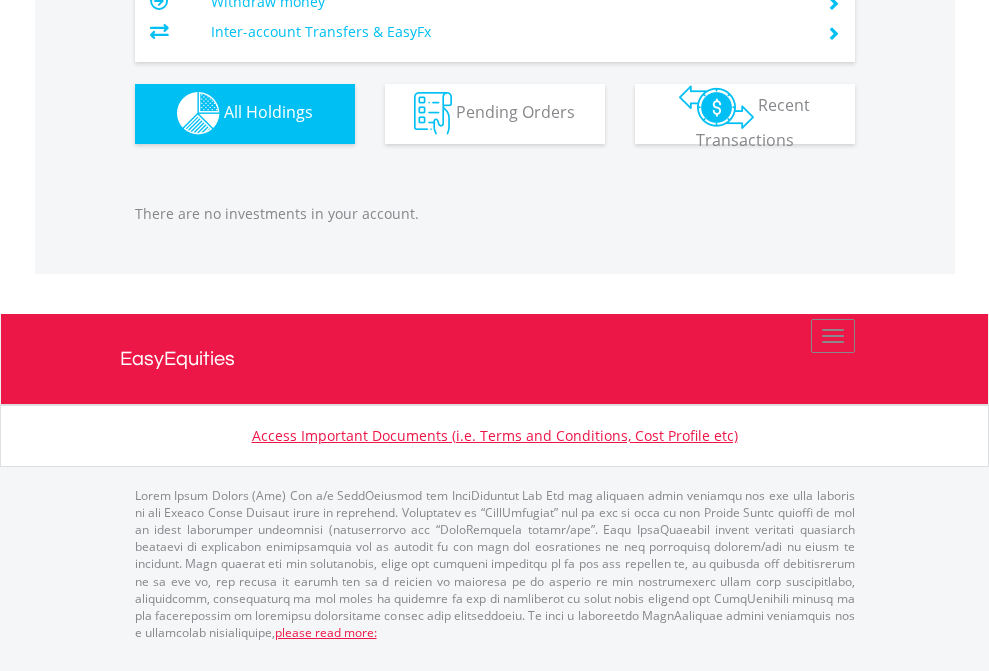 click on "EasyEquities RA" at bounding box center (818, -1142) 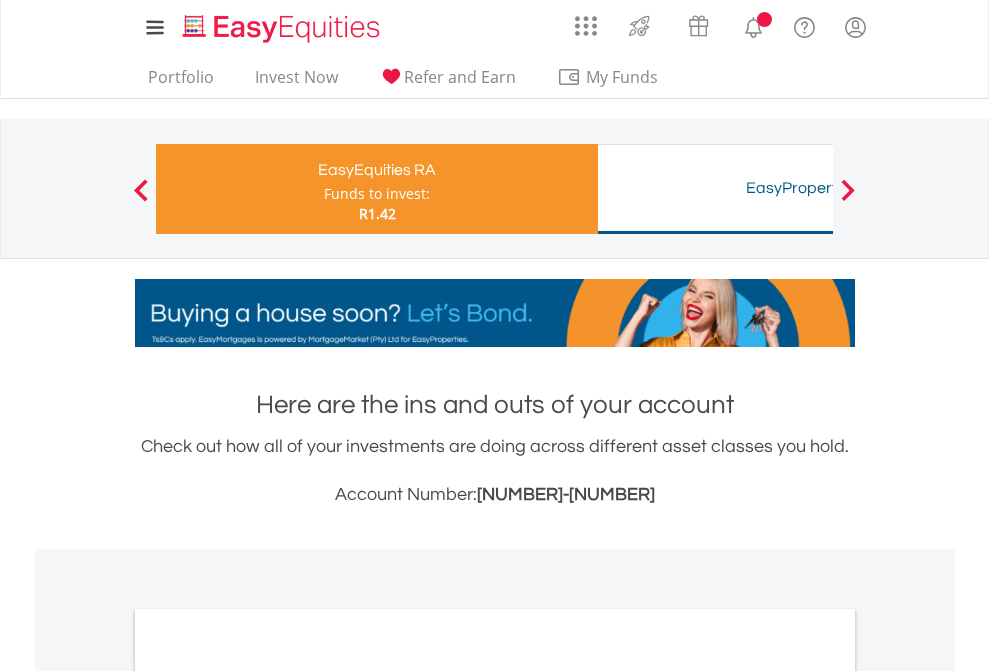scroll, scrollTop: 0, scrollLeft: 0, axis: both 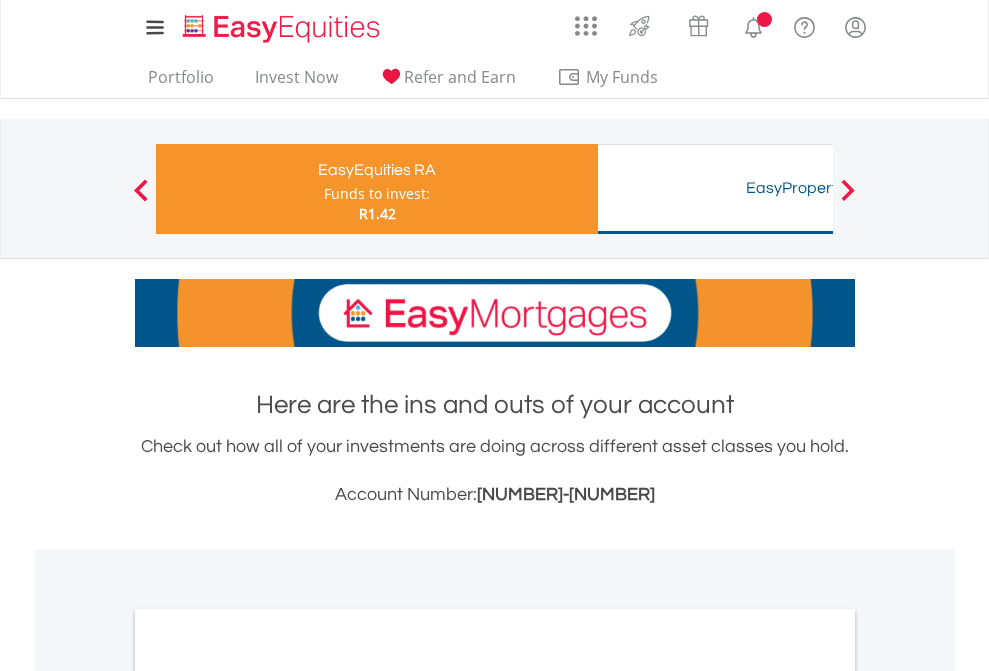 click on "All Holdings" at bounding box center (268, 1066) 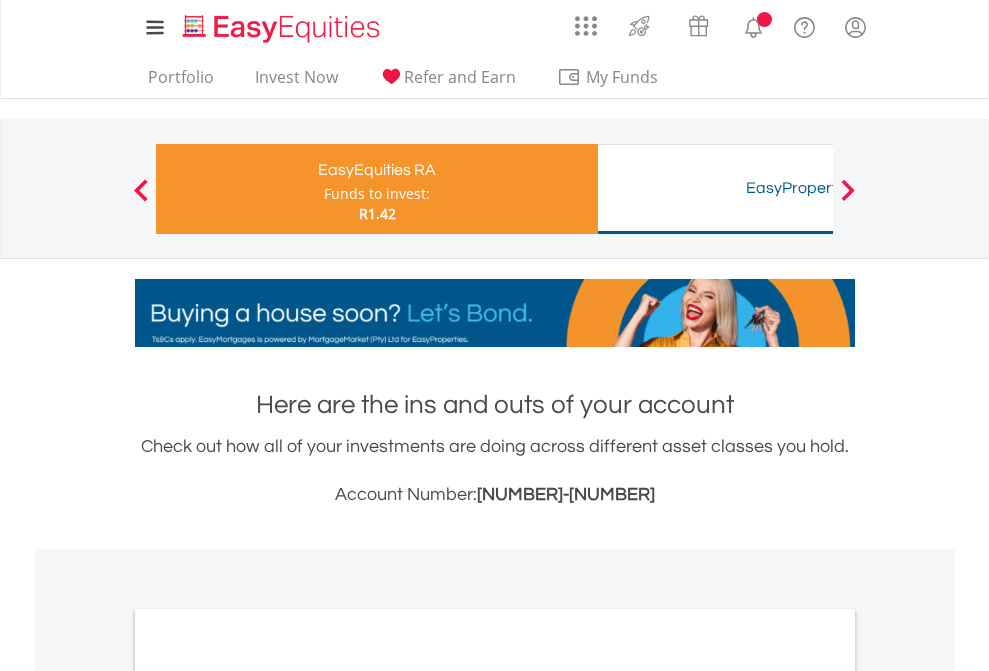 scroll, scrollTop: 1202, scrollLeft: 0, axis: vertical 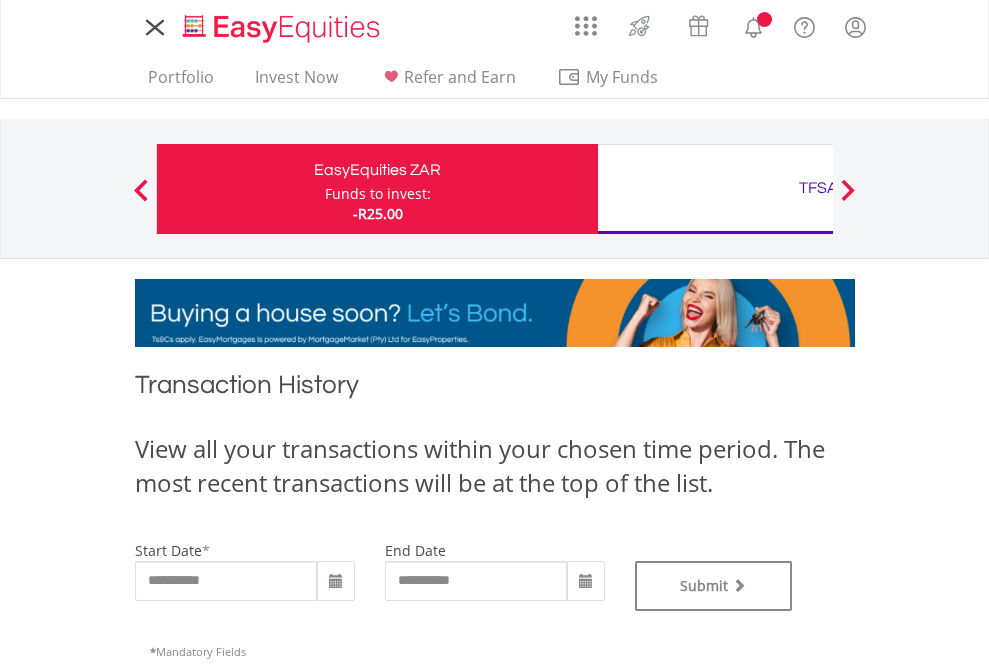 type on "**********" 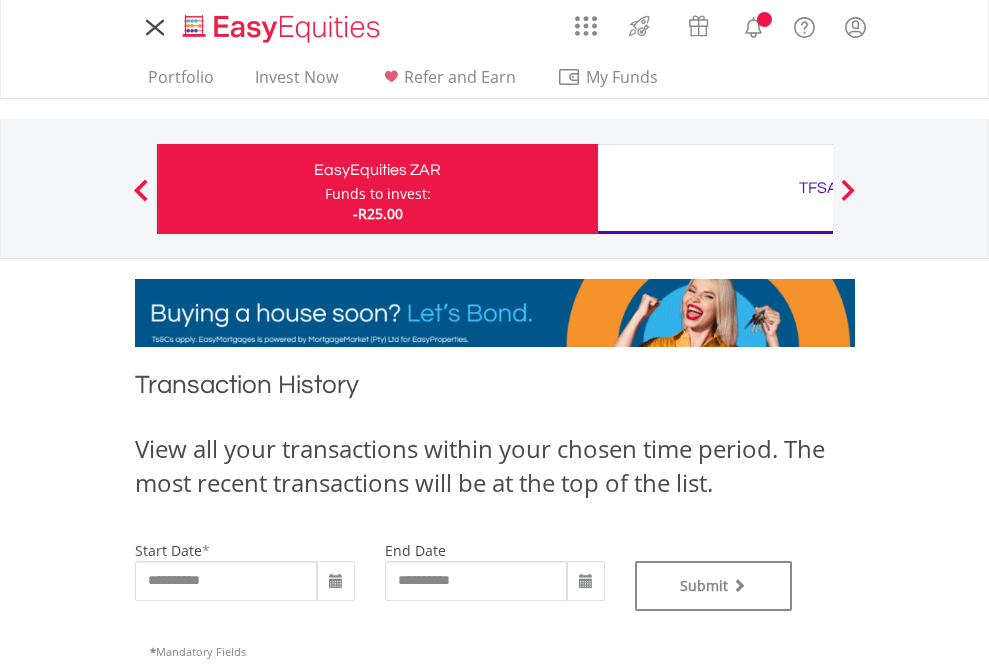 scroll, scrollTop: 0, scrollLeft: 0, axis: both 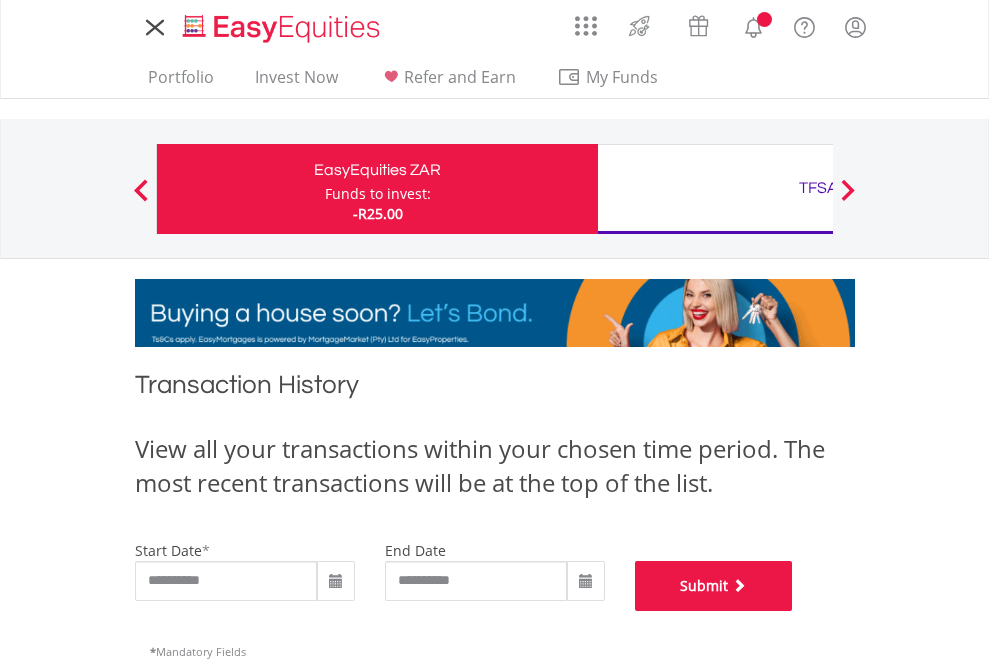 click on "Submit" at bounding box center (714, 586) 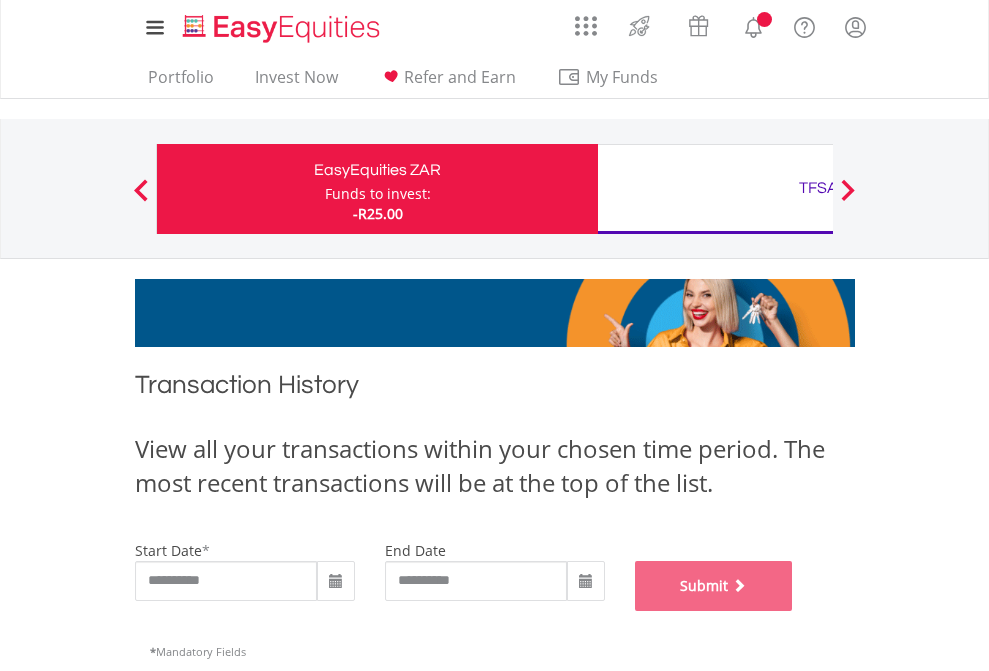 scroll, scrollTop: 811, scrollLeft: 0, axis: vertical 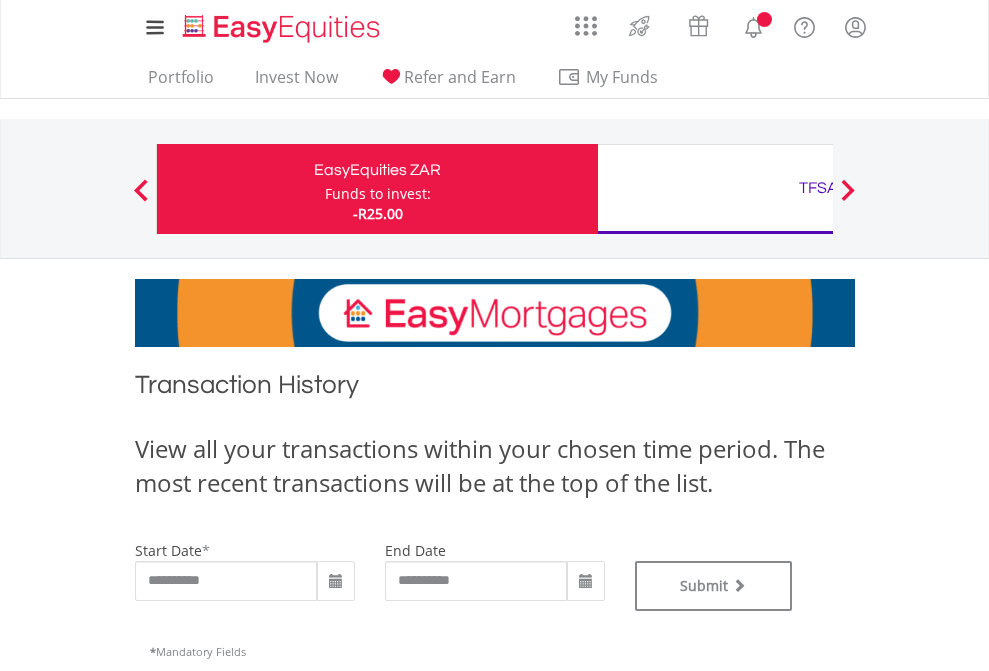 click on "TFSA" at bounding box center (818, 188) 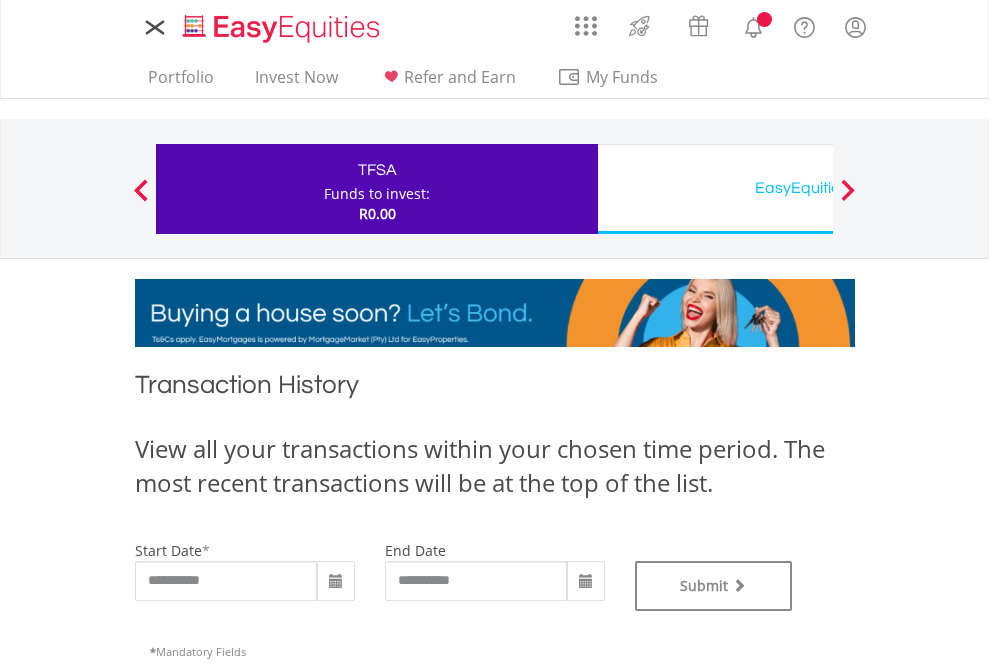 scroll, scrollTop: 0, scrollLeft: 0, axis: both 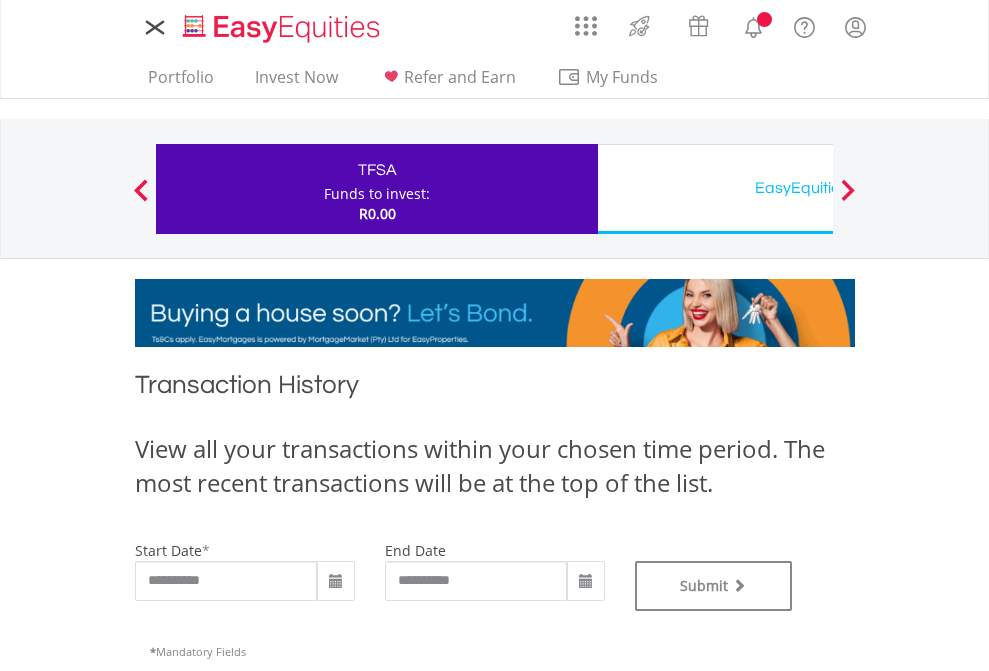 type on "**********" 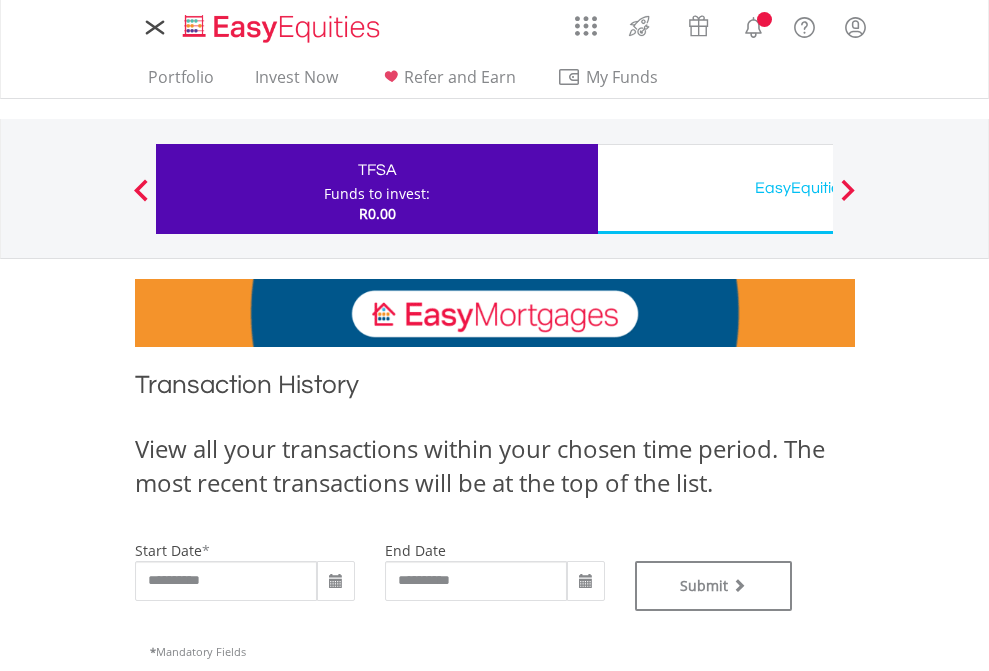 type on "**********" 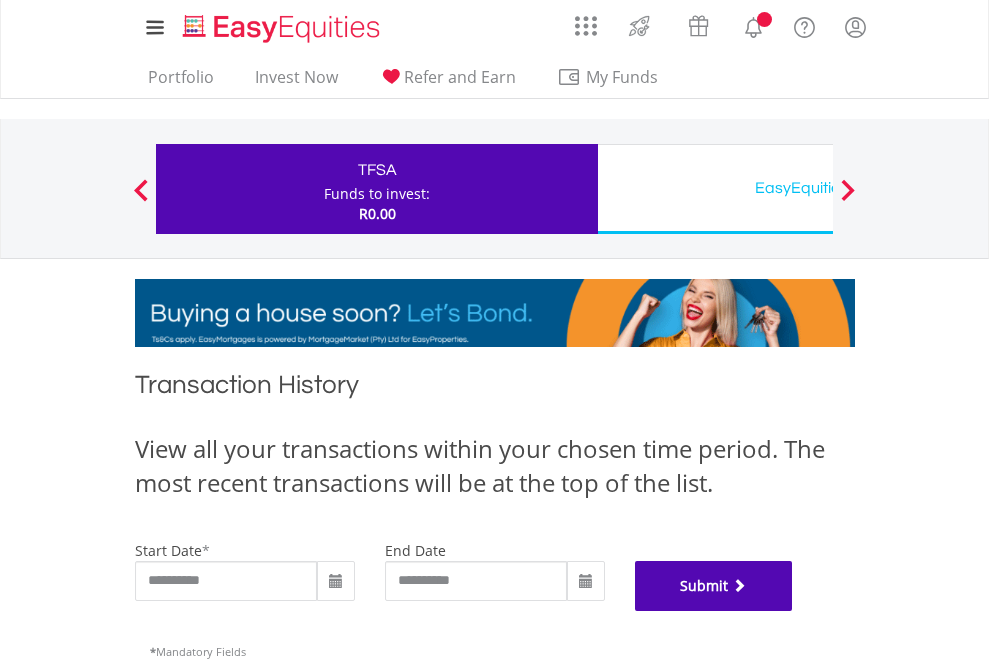 click on "Submit" at bounding box center [714, 586] 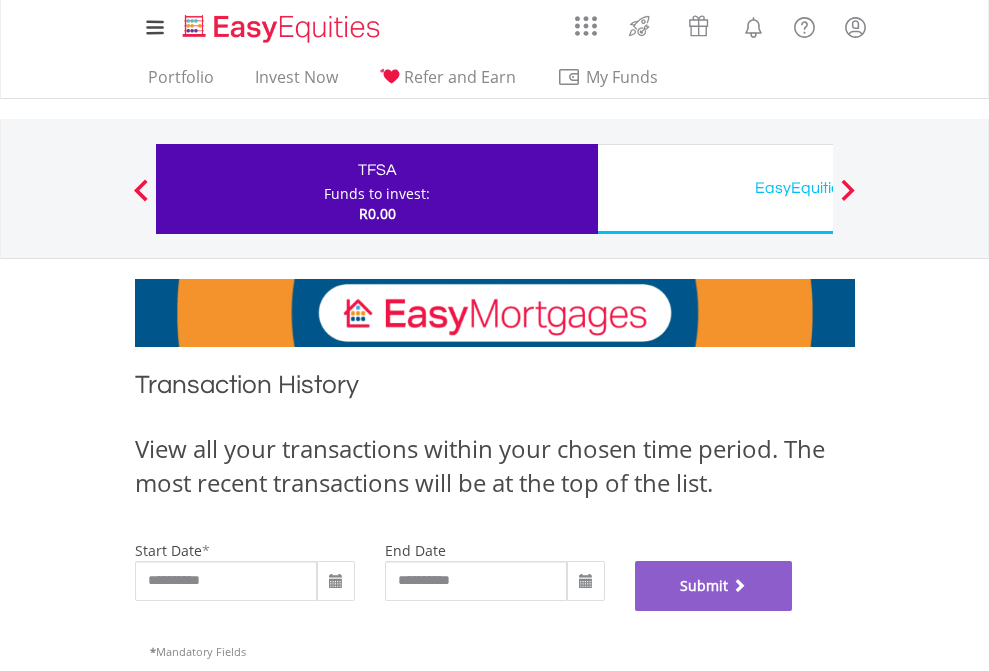 scroll, scrollTop: 811, scrollLeft: 0, axis: vertical 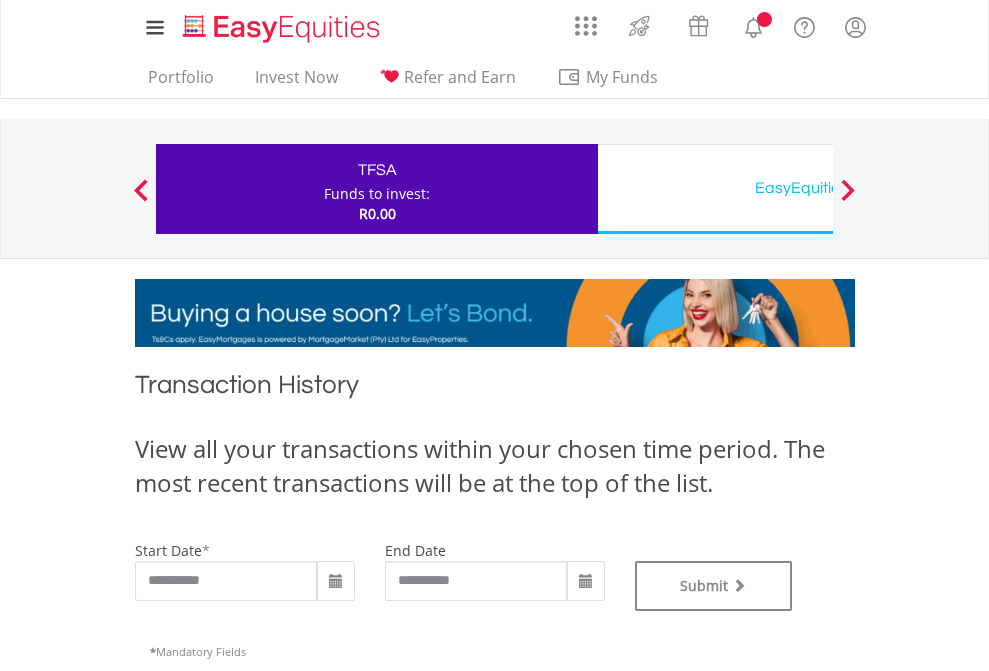 click on "EasyEquities USD" at bounding box center [818, 188] 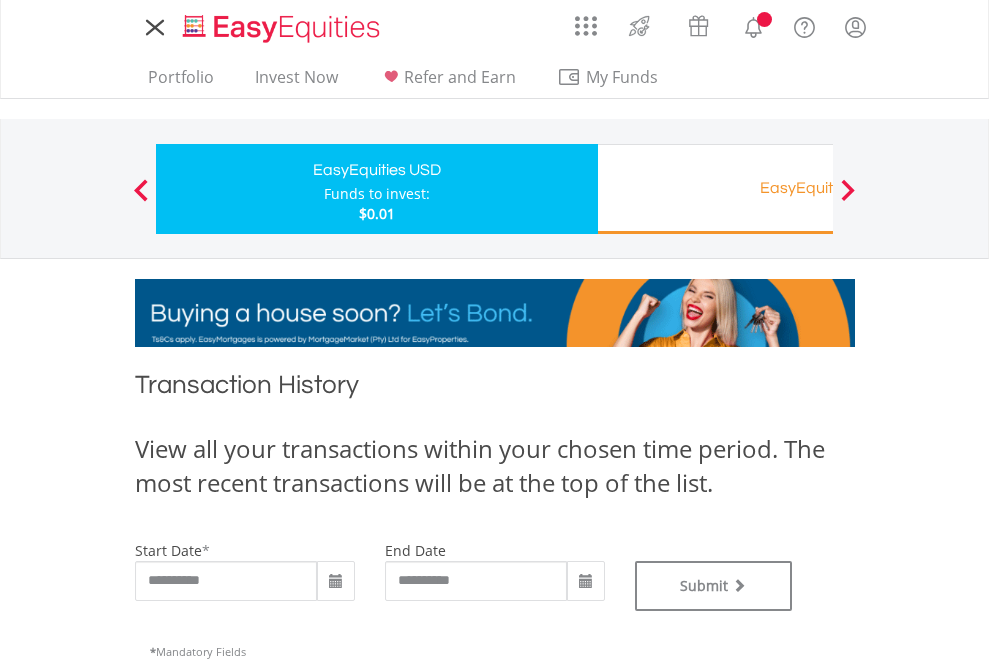 scroll, scrollTop: 0, scrollLeft: 0, axis: both 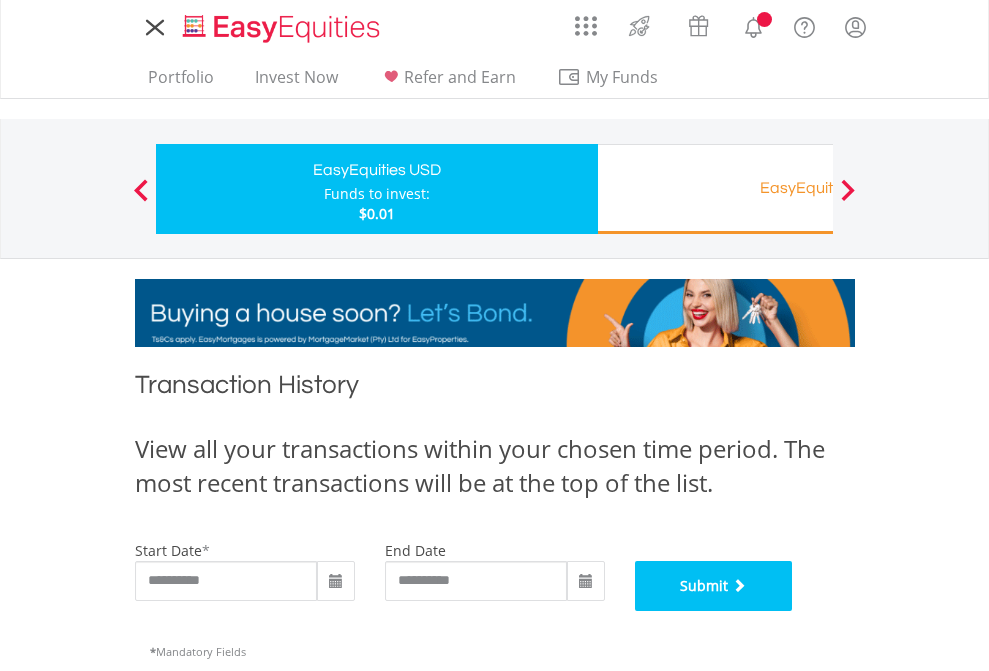 click on "Submit" at bounding box center (714, 586) 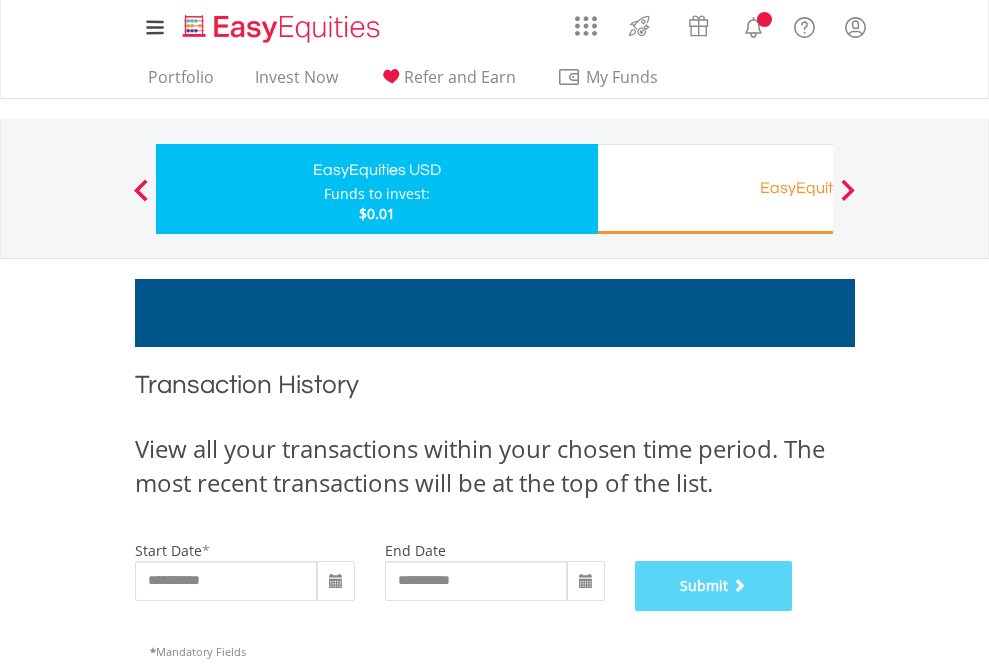 scroll, scrollTop: 811, scrollLeft: 0, axis: vertical 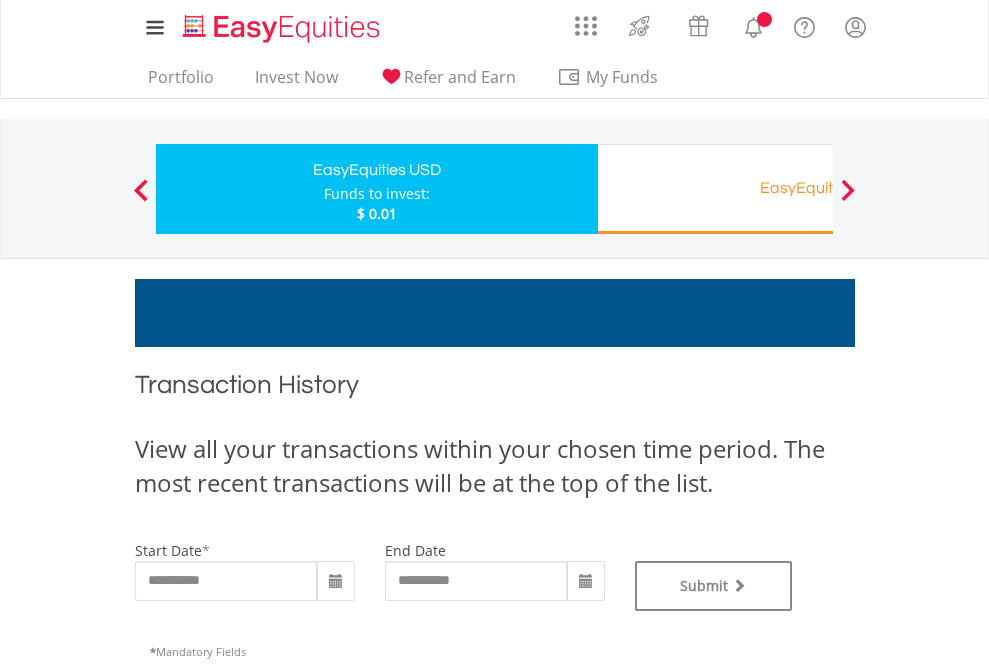 click on "EasyEquities RA" at bounding box center [818, 188] 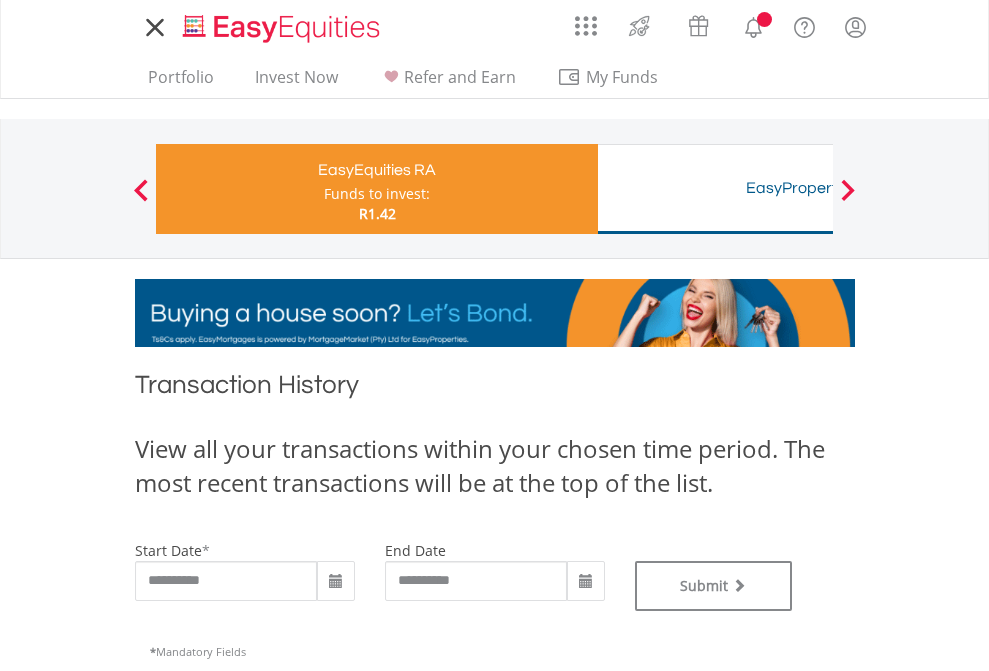 scroll, scrollTop: 0, scrollLeft: 0, axis: both 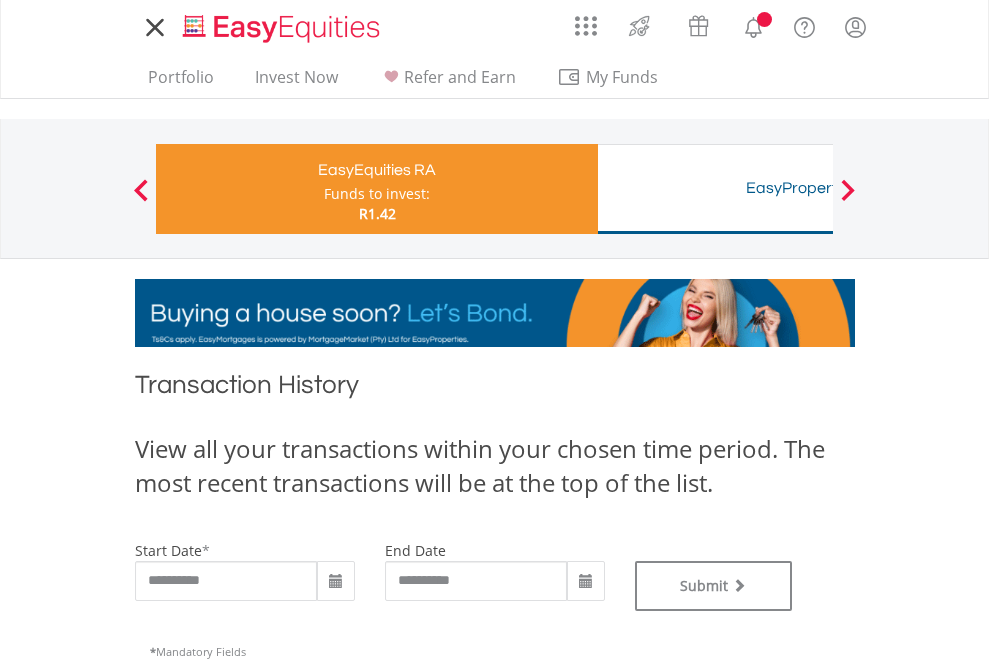 type on "**********" 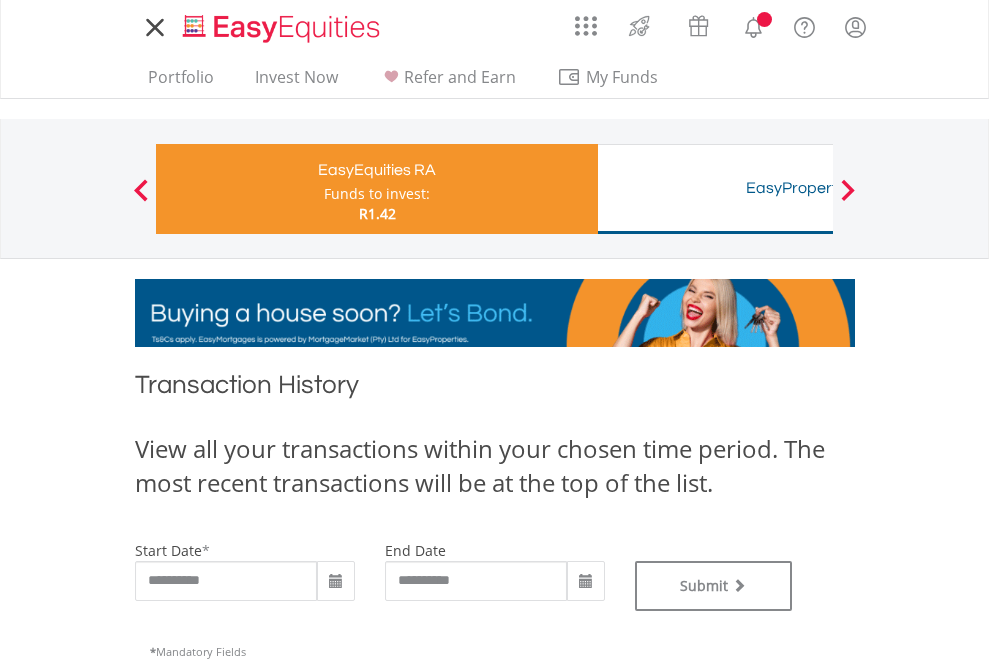 type on "**********" 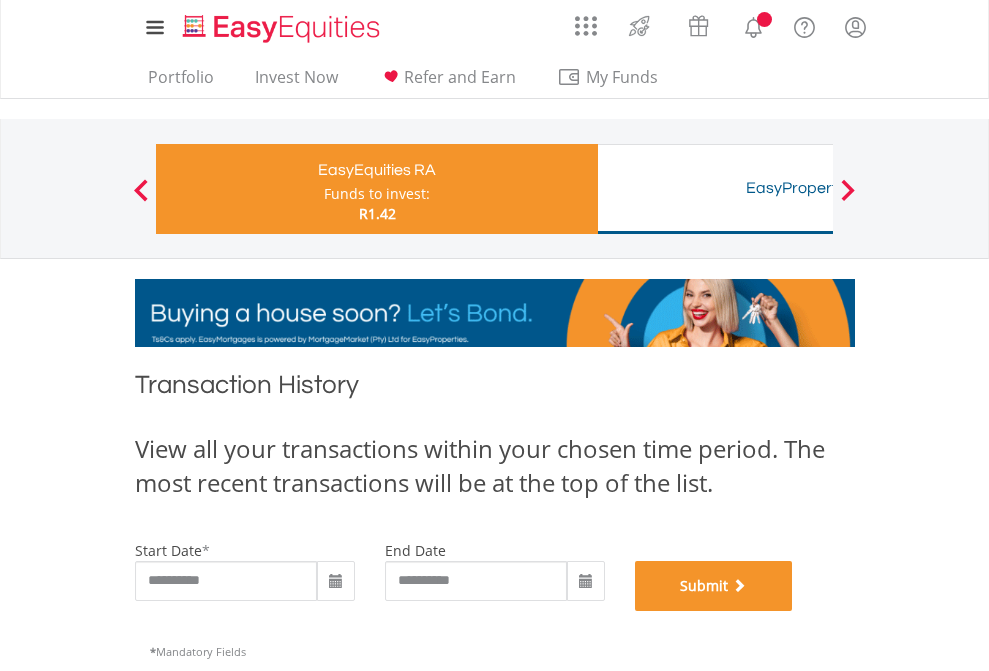 click on "Submit" at bounding box center (714, 586) 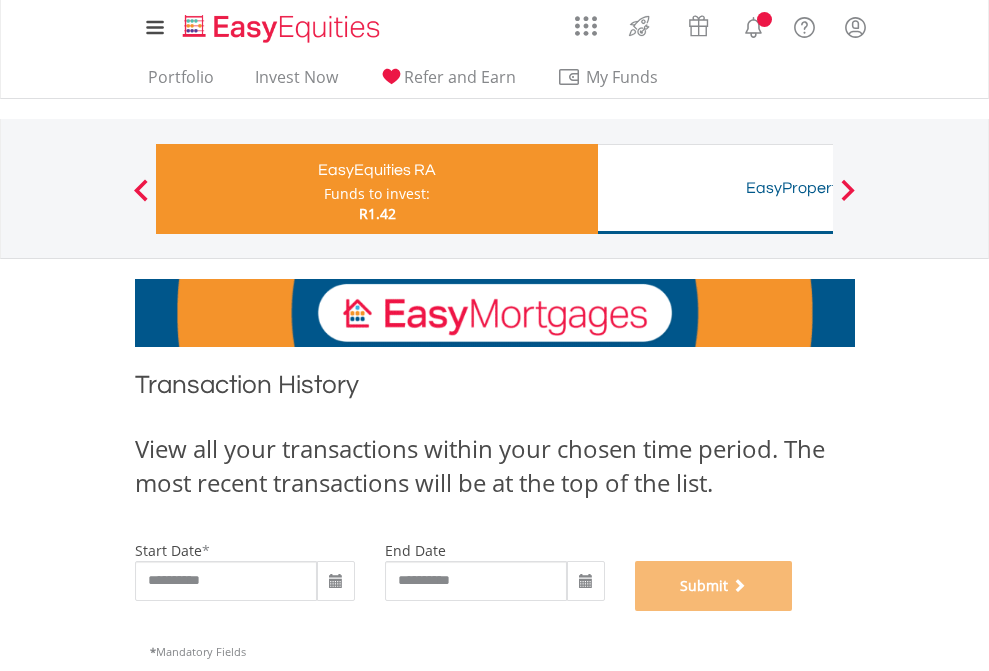 scroll, scrollTop: 811, scrollLeft: 0, axis: vertical 